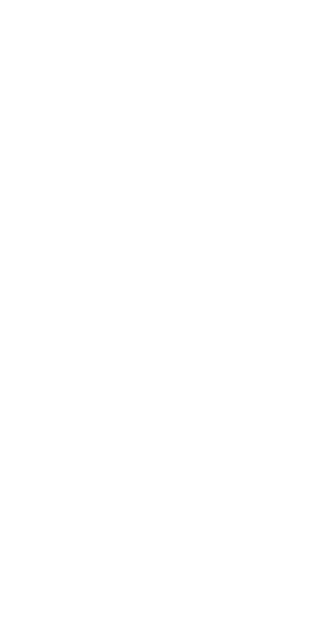 scroll, scrollTop: 0, scrollLeft: 0, axis: both 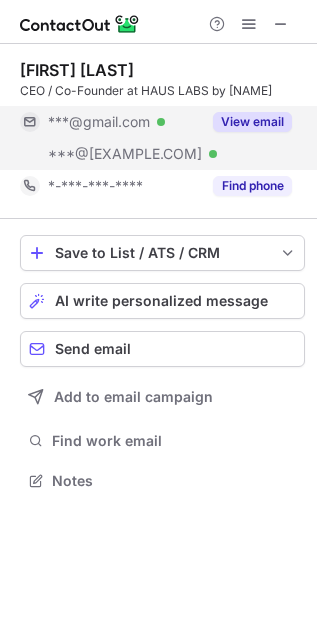 click on "View email" at bounding box center [252, 122] 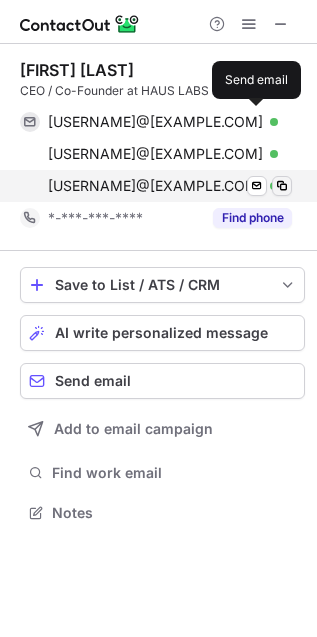 scroll, scrollTop: 10, scrollLeft: 10, axis: both 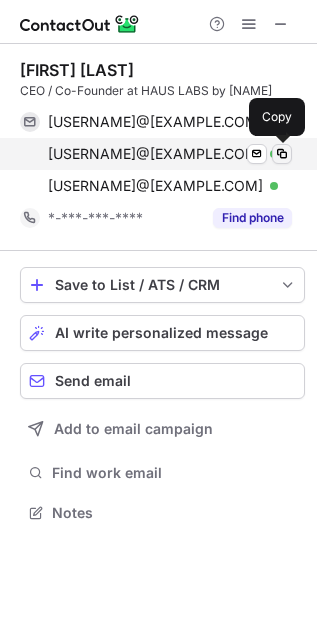 click at bounding box center (282, 154) 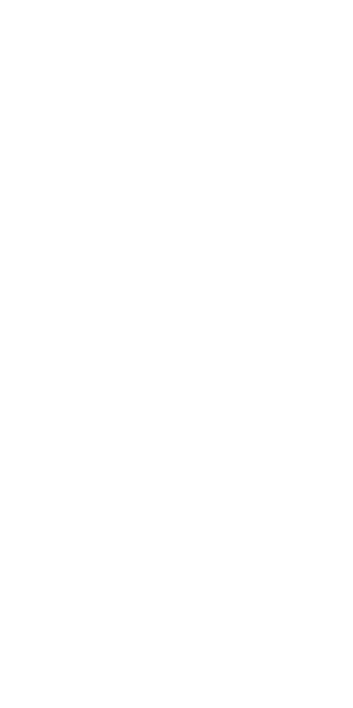 scroll, scrollTop: 0, scrollLeft: 0, axis: both 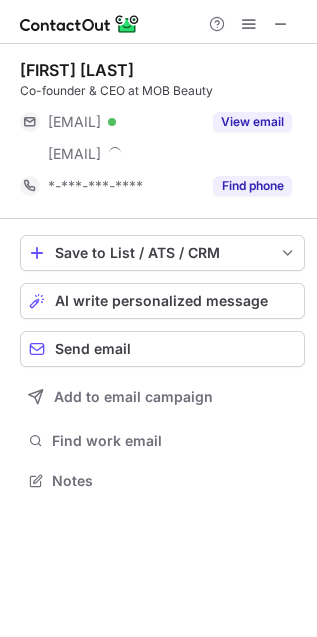 click on "Victor Casale" at bounding box center [77, 70] 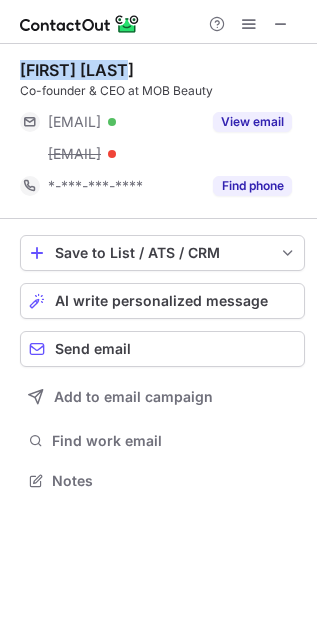 drag, startPoint x: 45, startPoint y: 71, endPoint x: 96, endPoint y: 68, distance: 51.088158 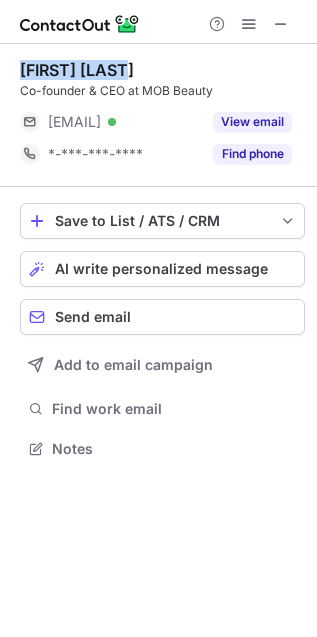 scroll, scrollTop: 435, scrollLeft: 317, axis: both 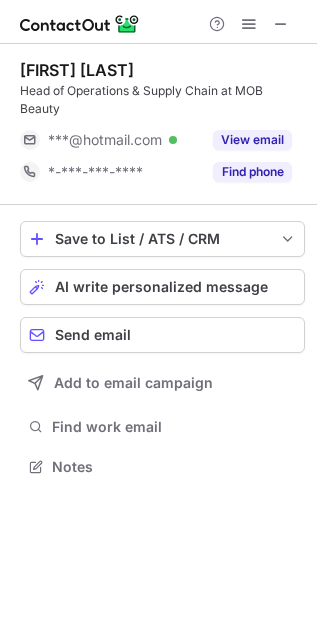 click on "[FIRST] [LAST]" at bounding box center (77, 70) 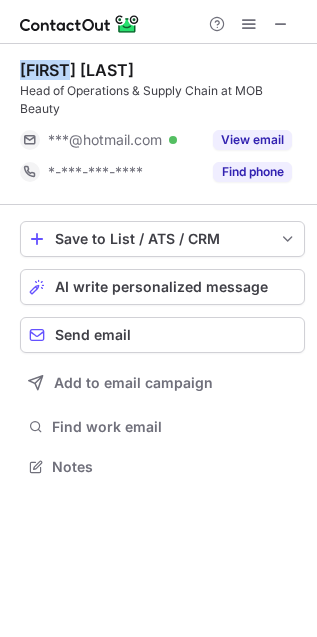 click on "Betsy Amores" at bounding box center [77, 70] 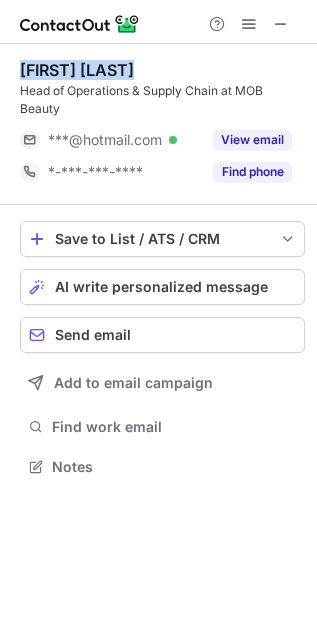 click on "Betsy Amores" at bounding box center (77, 70) 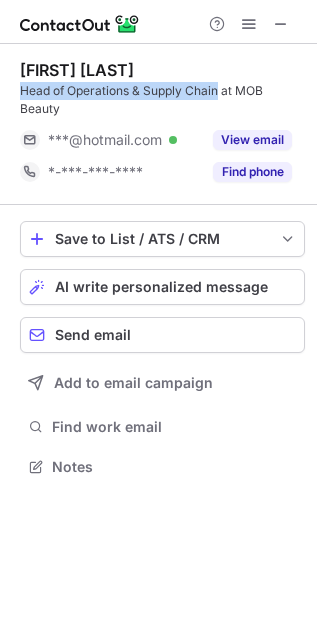 drag, startPoint x: 25, startPoint y: 91, endPoint x: 211, endPoint y: 93, distance: 186.01076 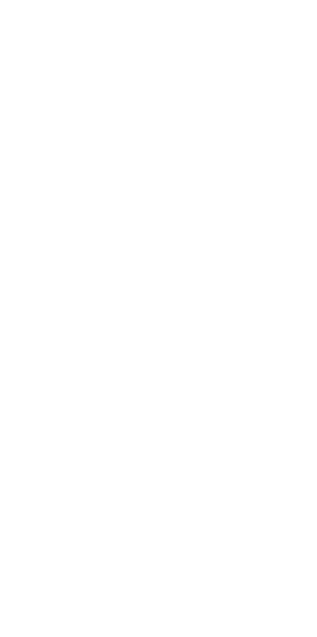 scroll, scrollTop: 0, scrollLeft: 0, axis: both 